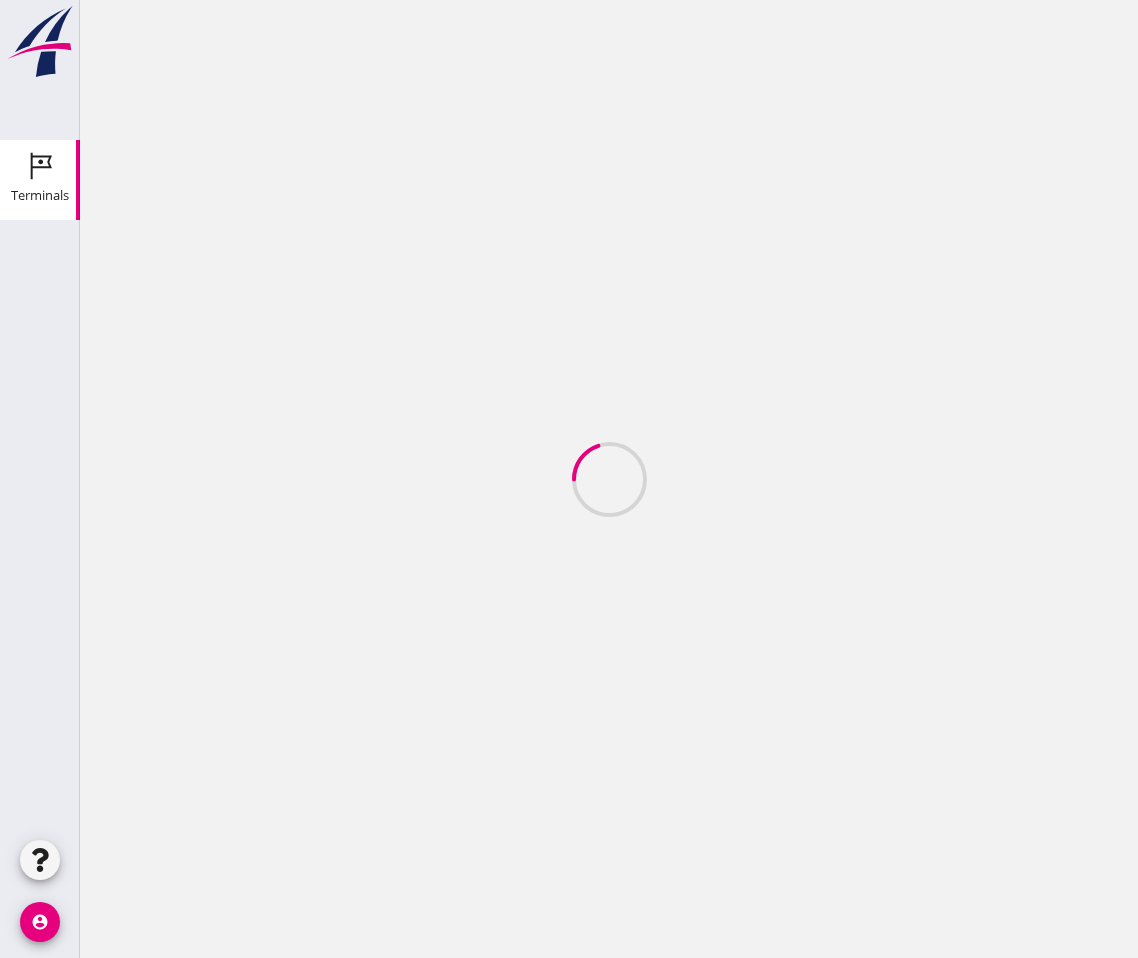 scroll, scrollTop: 0, scrollLeft: 0, axis: both 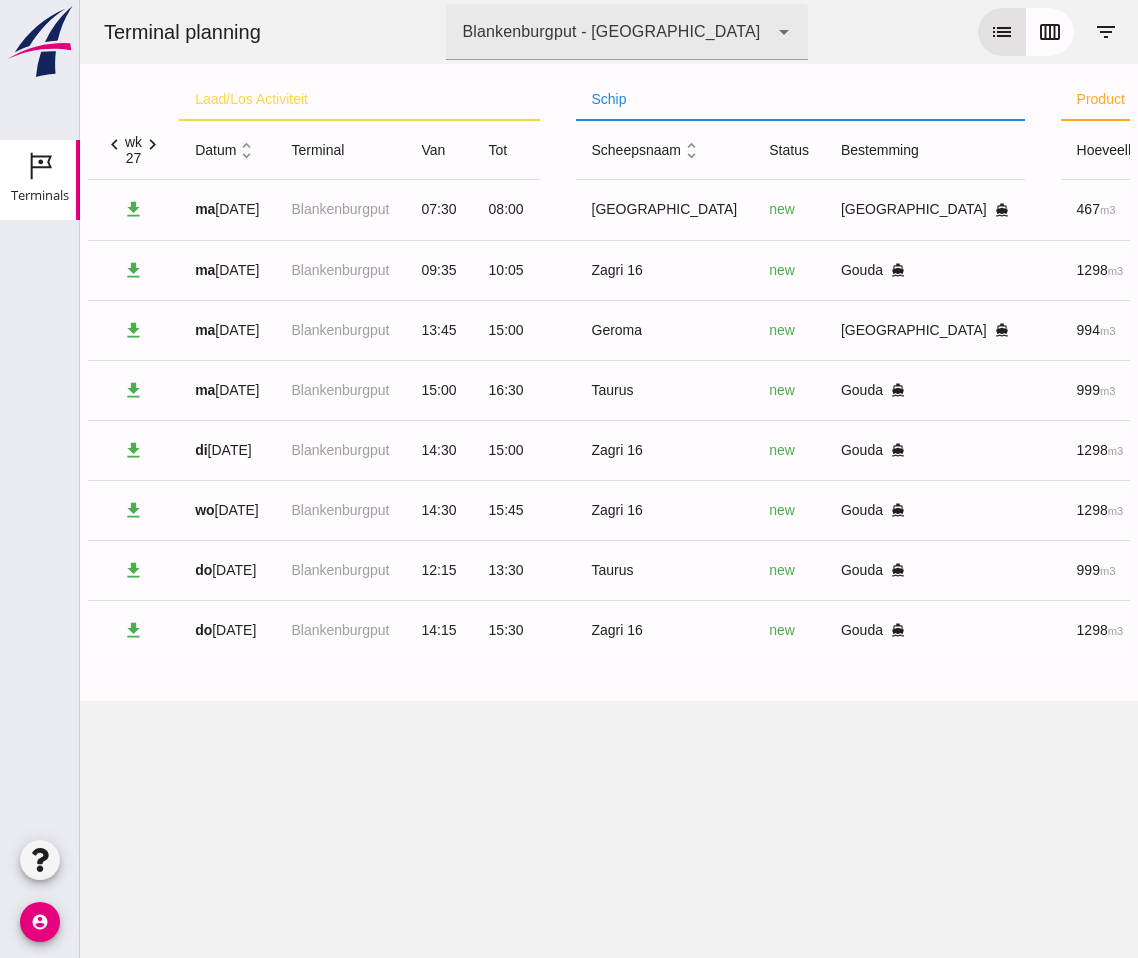 click on "account_circle" at bounding box center [40, 922] 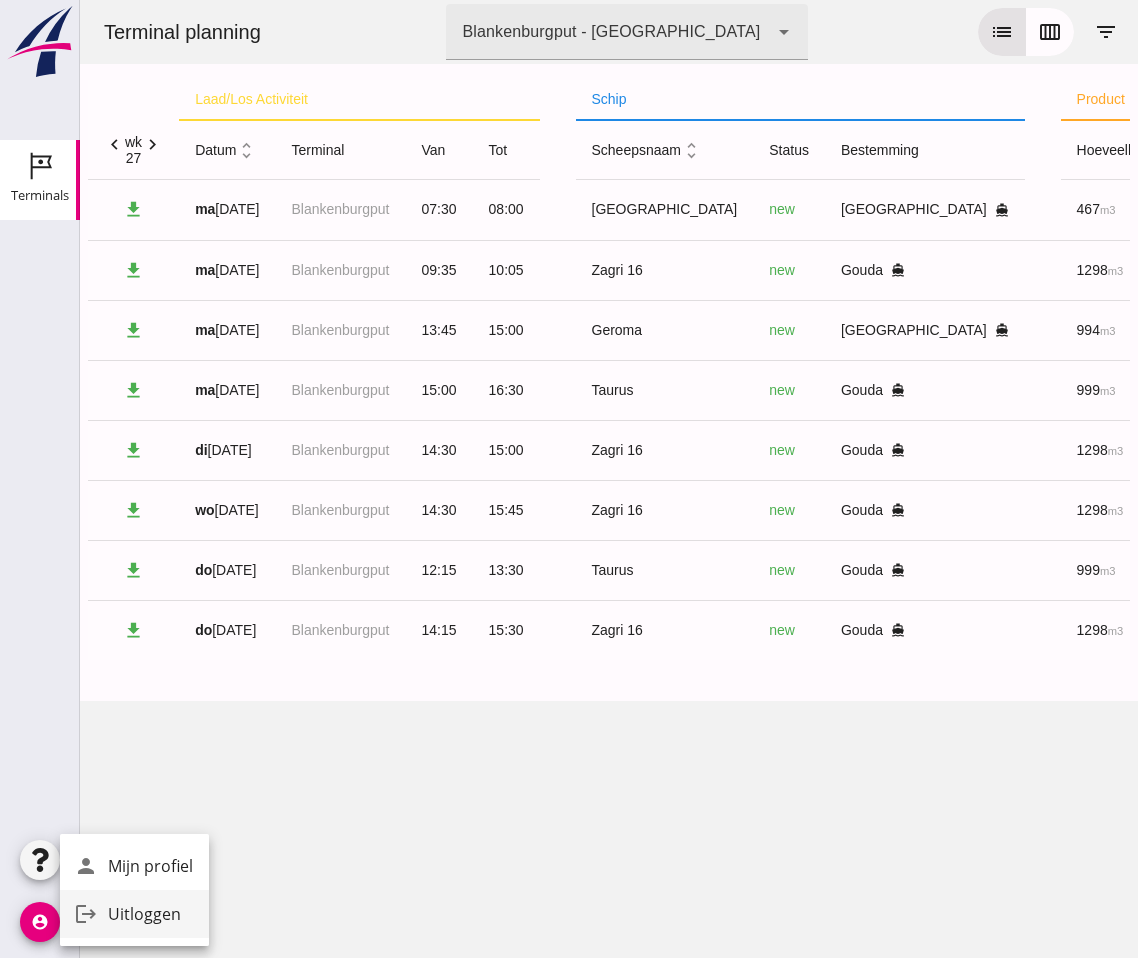 click on "logout" at bounding box center (86, 914) 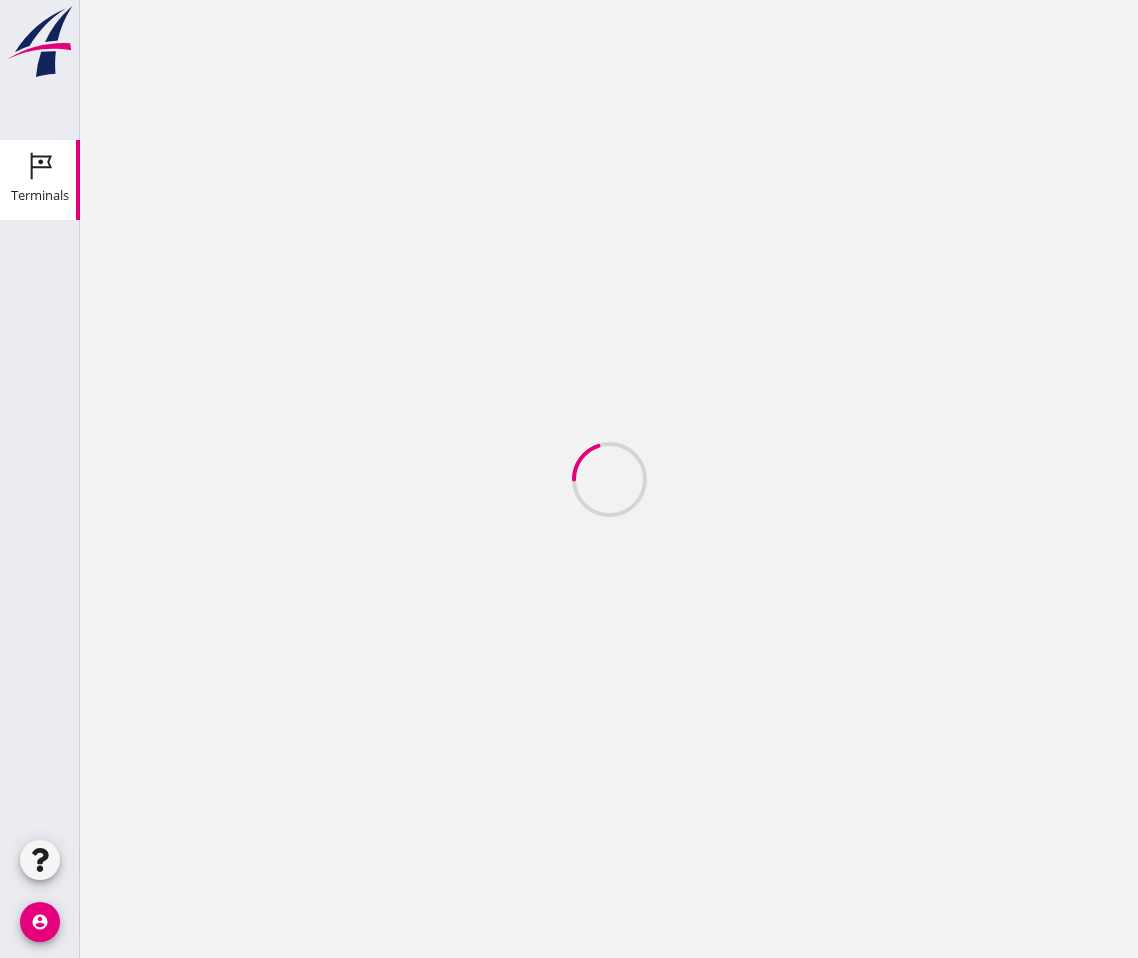 scroll, scrollTop: 0, scrollLeft: 0, axis: both 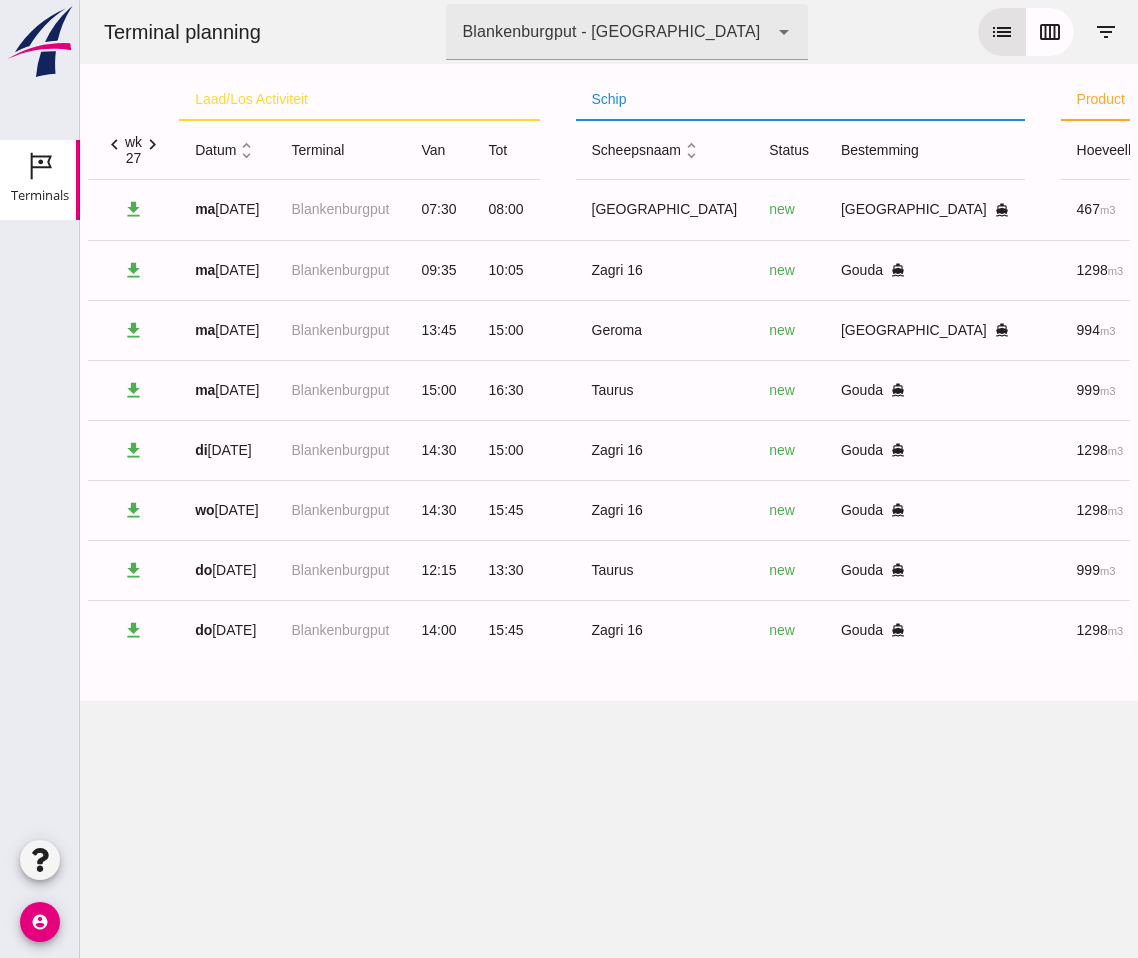 click on "account_circle" at bounding box center [40, 922] 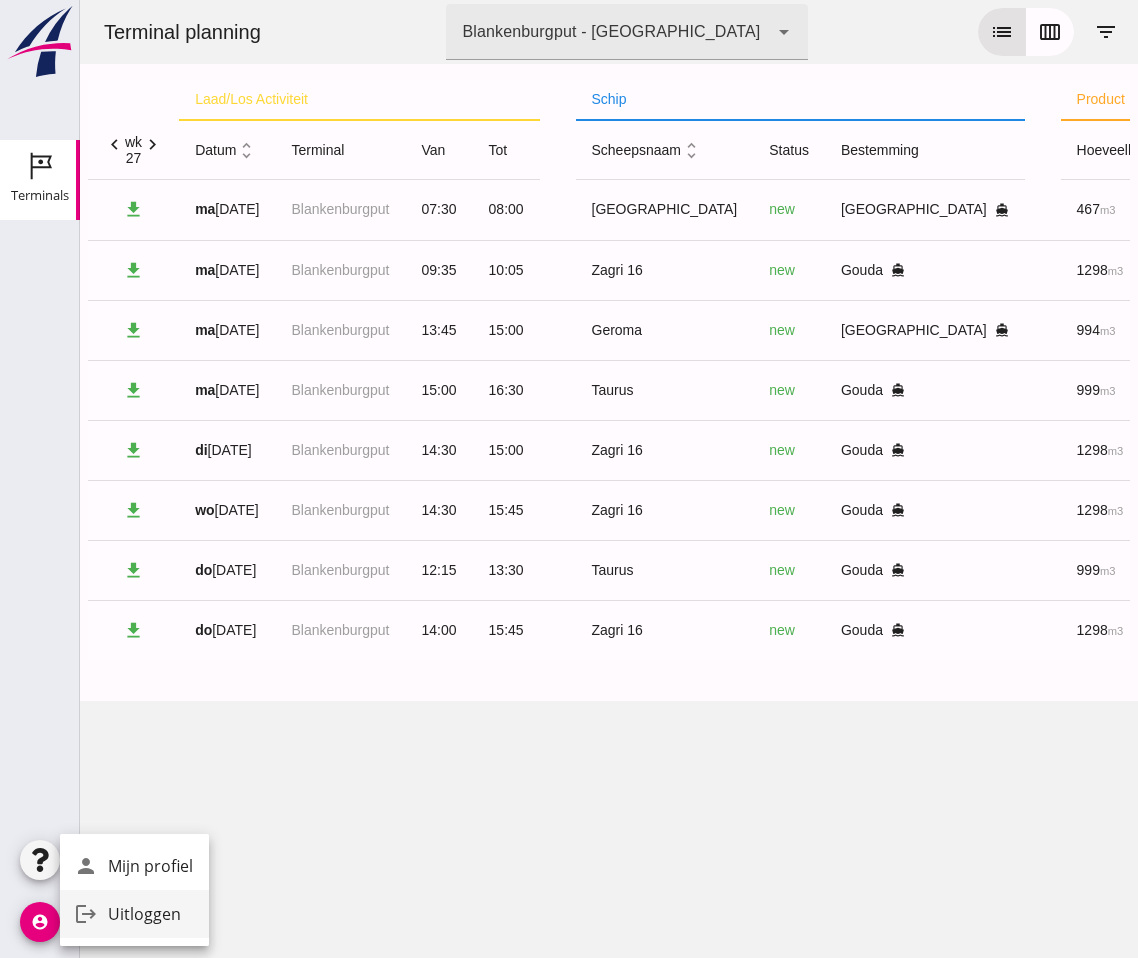 click on "Uitloggen" at bounding box center [150, 914] 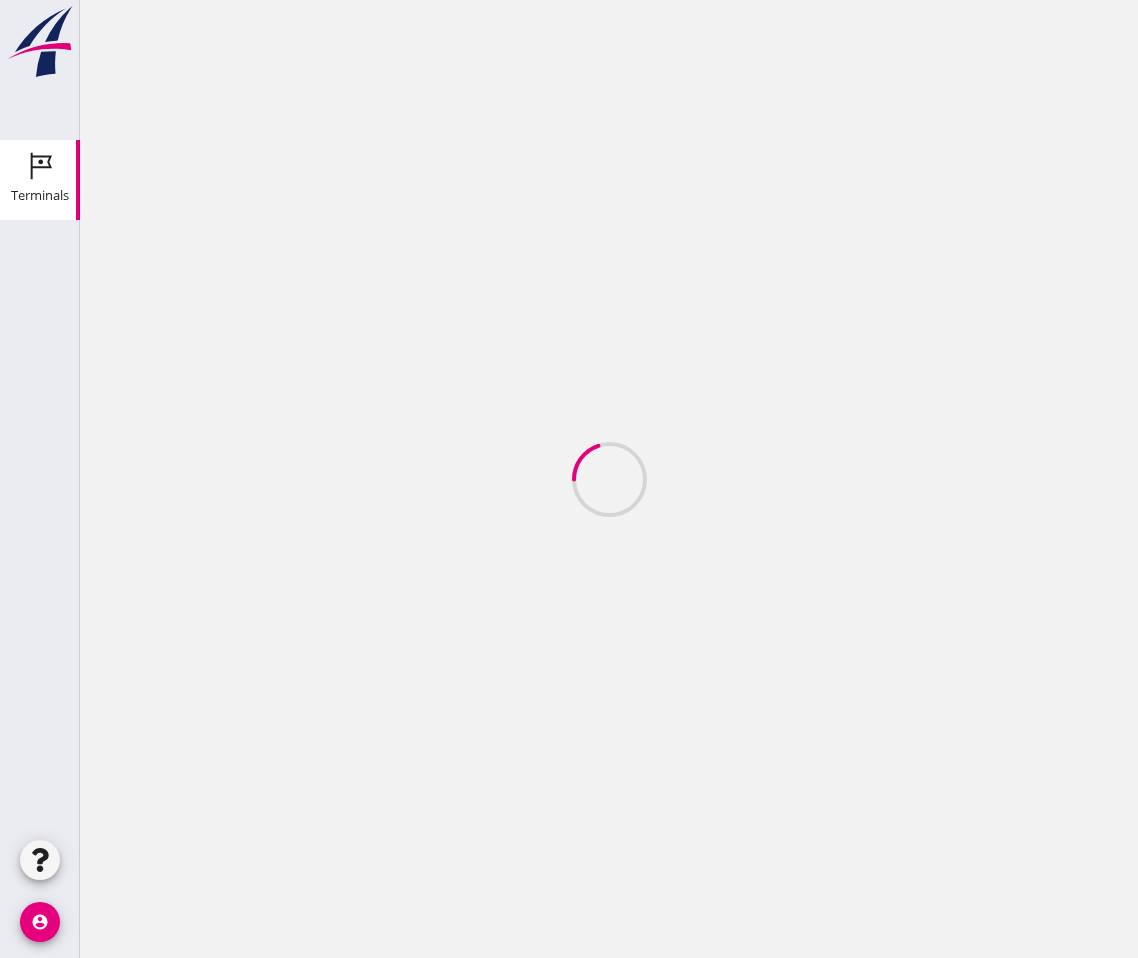 scroll, scrollTop: 0, scrollLeft: 0, axis: both 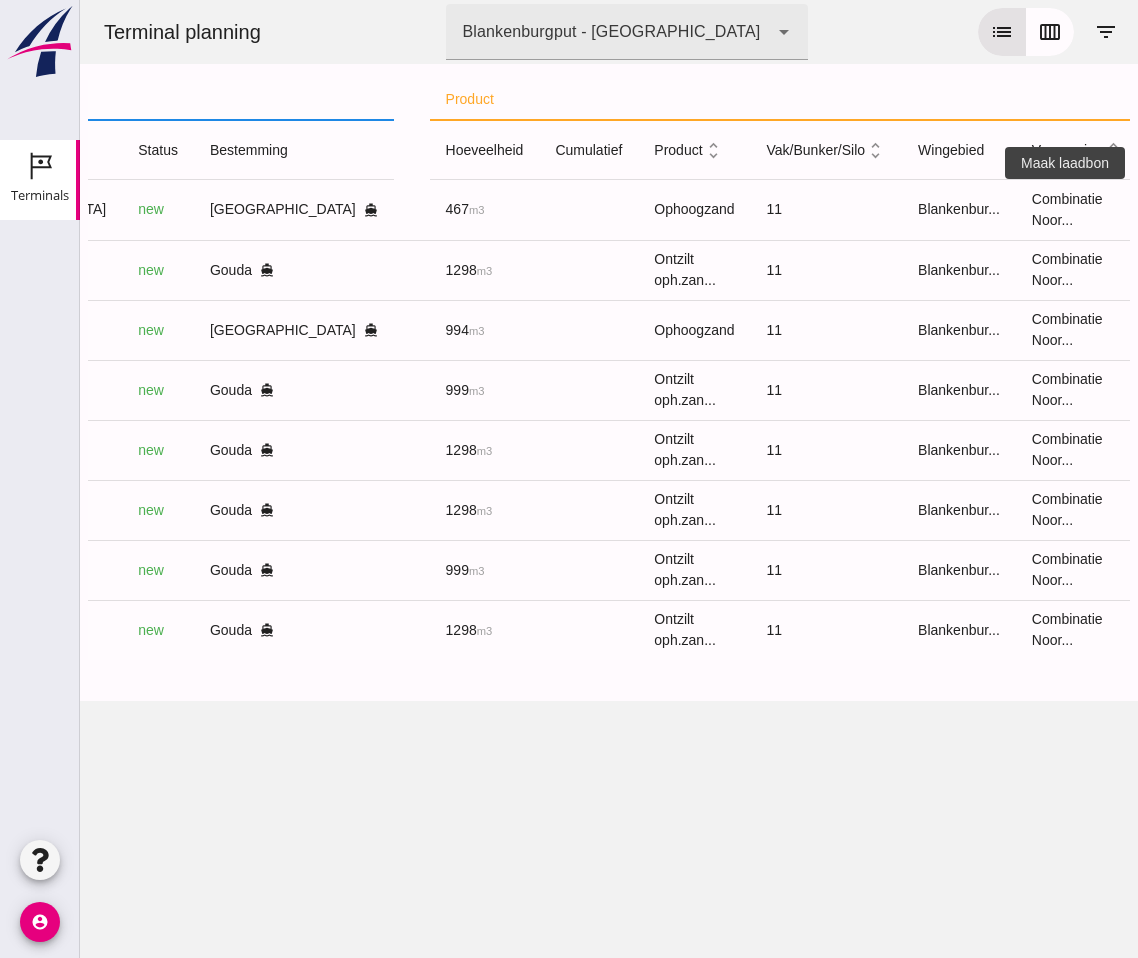click on "receipt_long" at bounding box center [1212, 210] 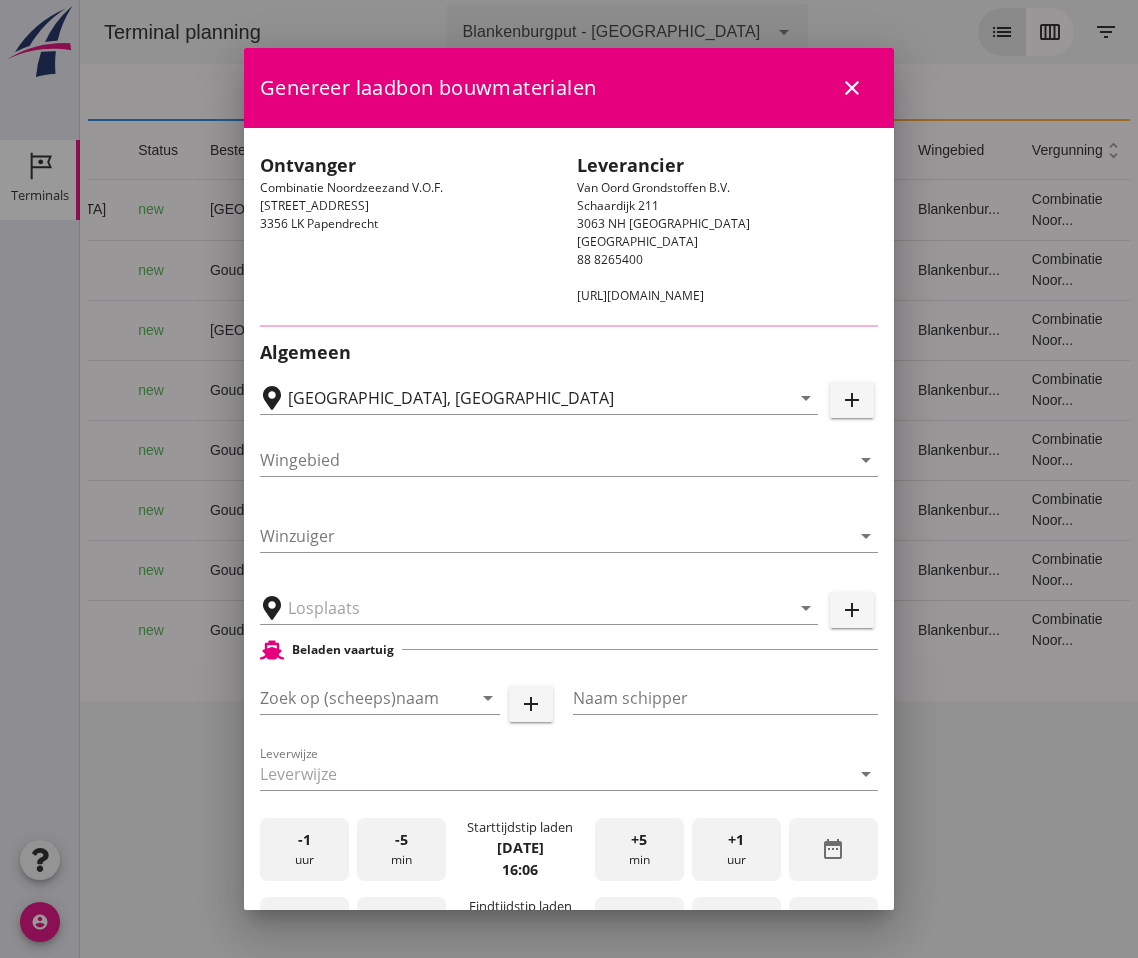 type on "Blankenburgput, Rotterdam" 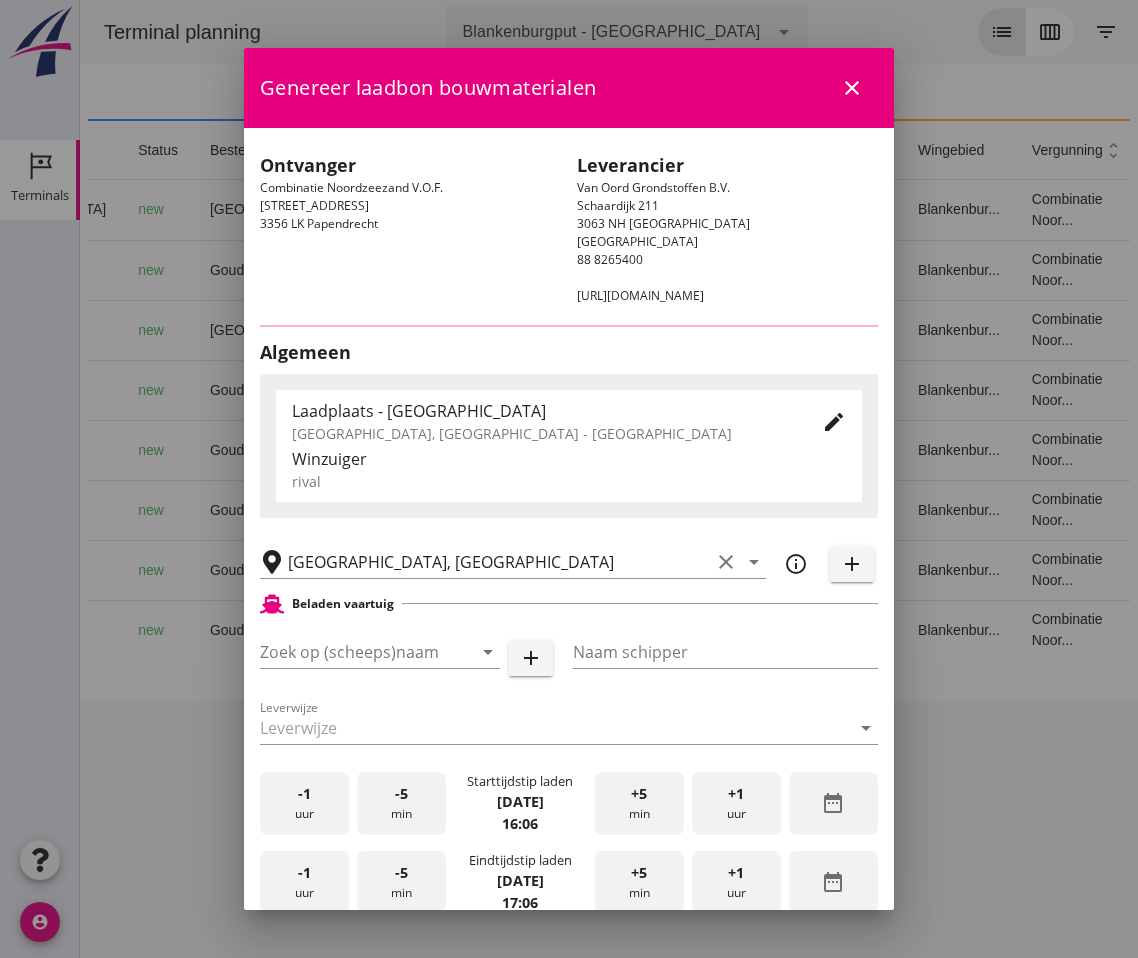 type on "[GEOGRAPHIC_DATA]" 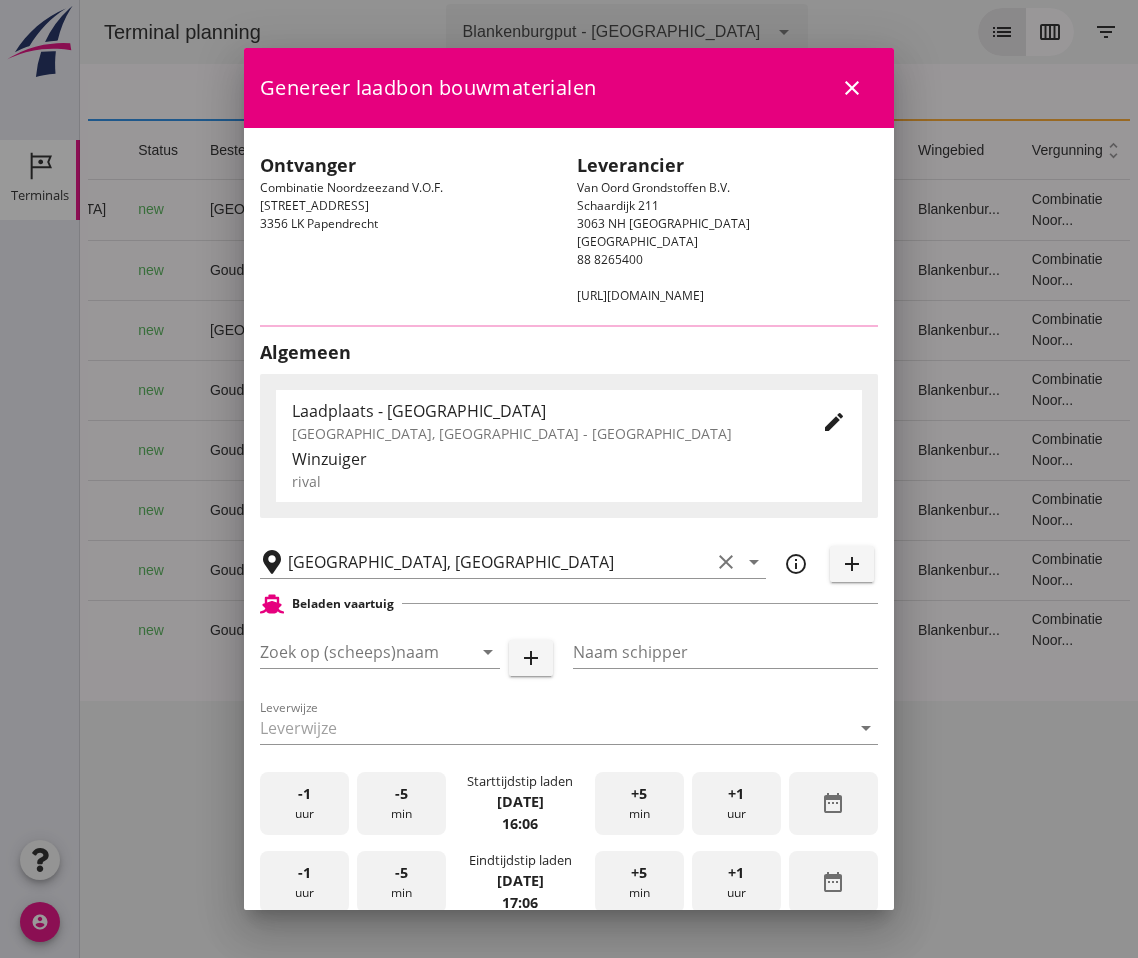 type on "Ko Hoeve" 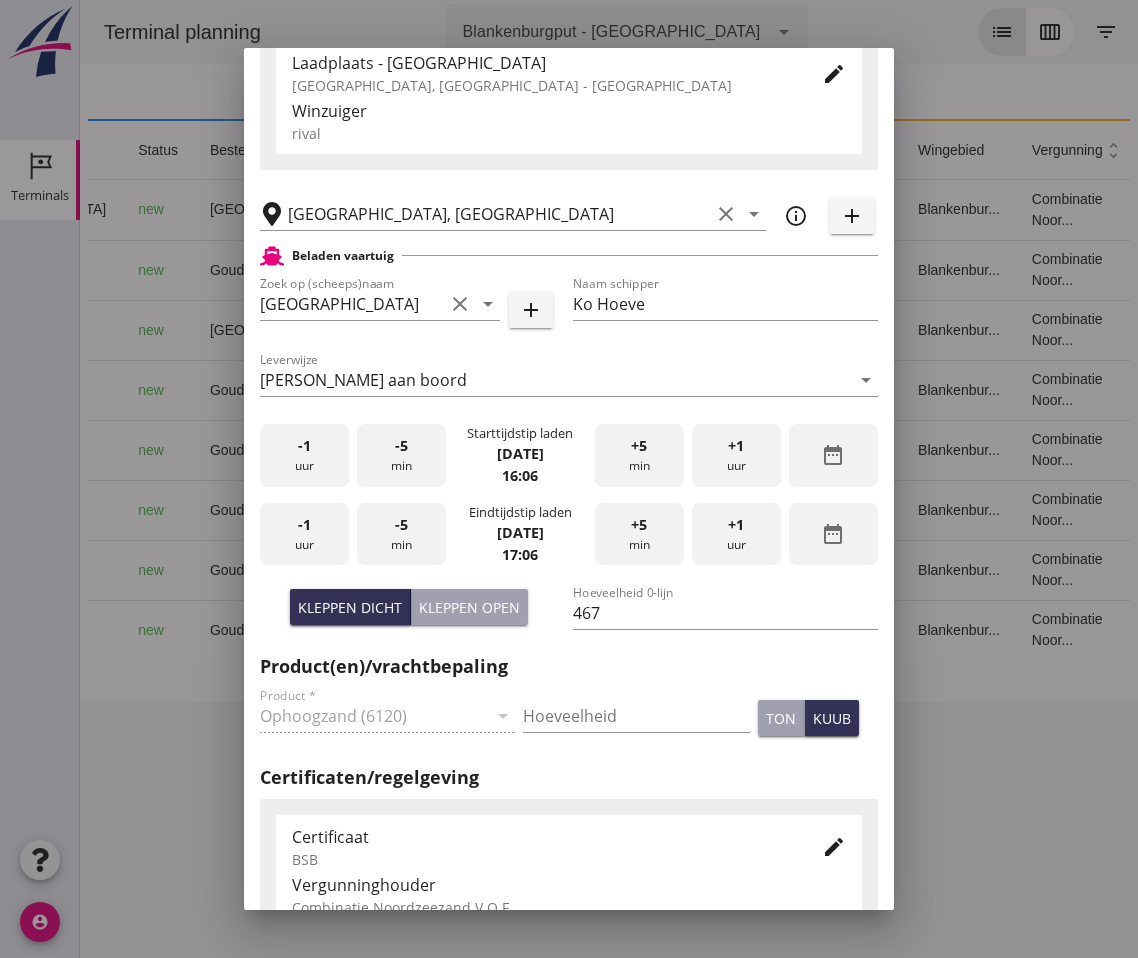 scroll, scrollTop: 692, scrollLeft: 0, axis: vertical 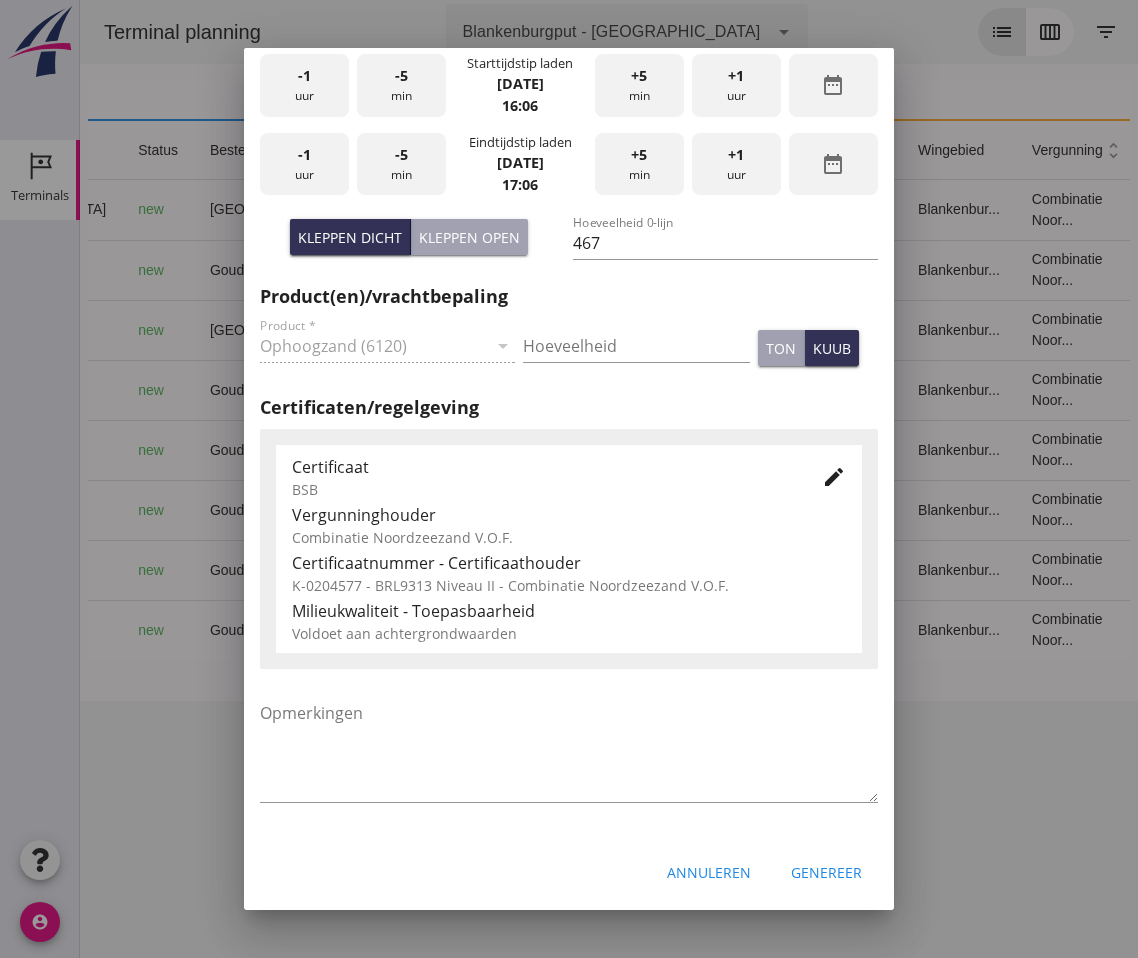 click at bounding box center [569, 479] 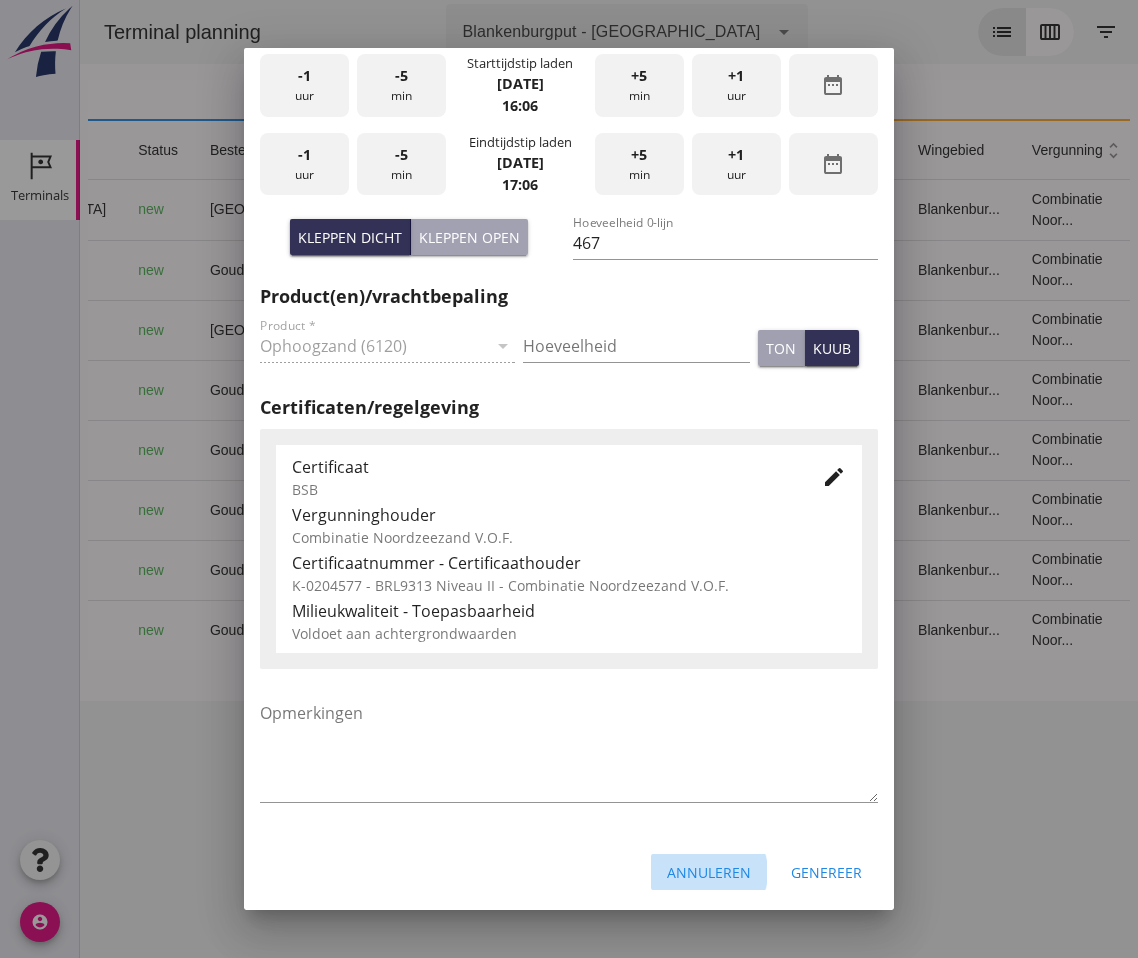 click on "Annuleren" at bounding box center (709, 872) 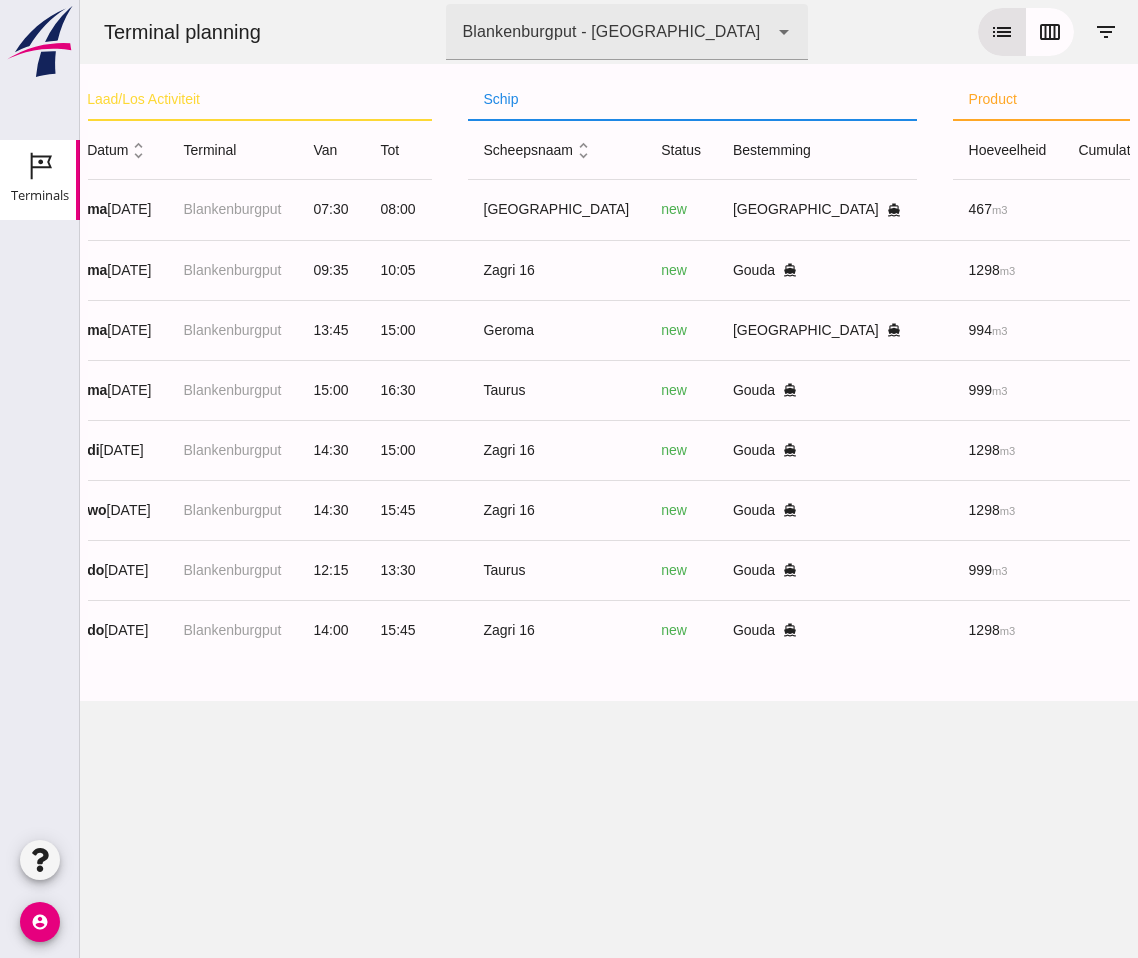 scroll, scrollTop: 0, scrollLeft: 0, axis: both 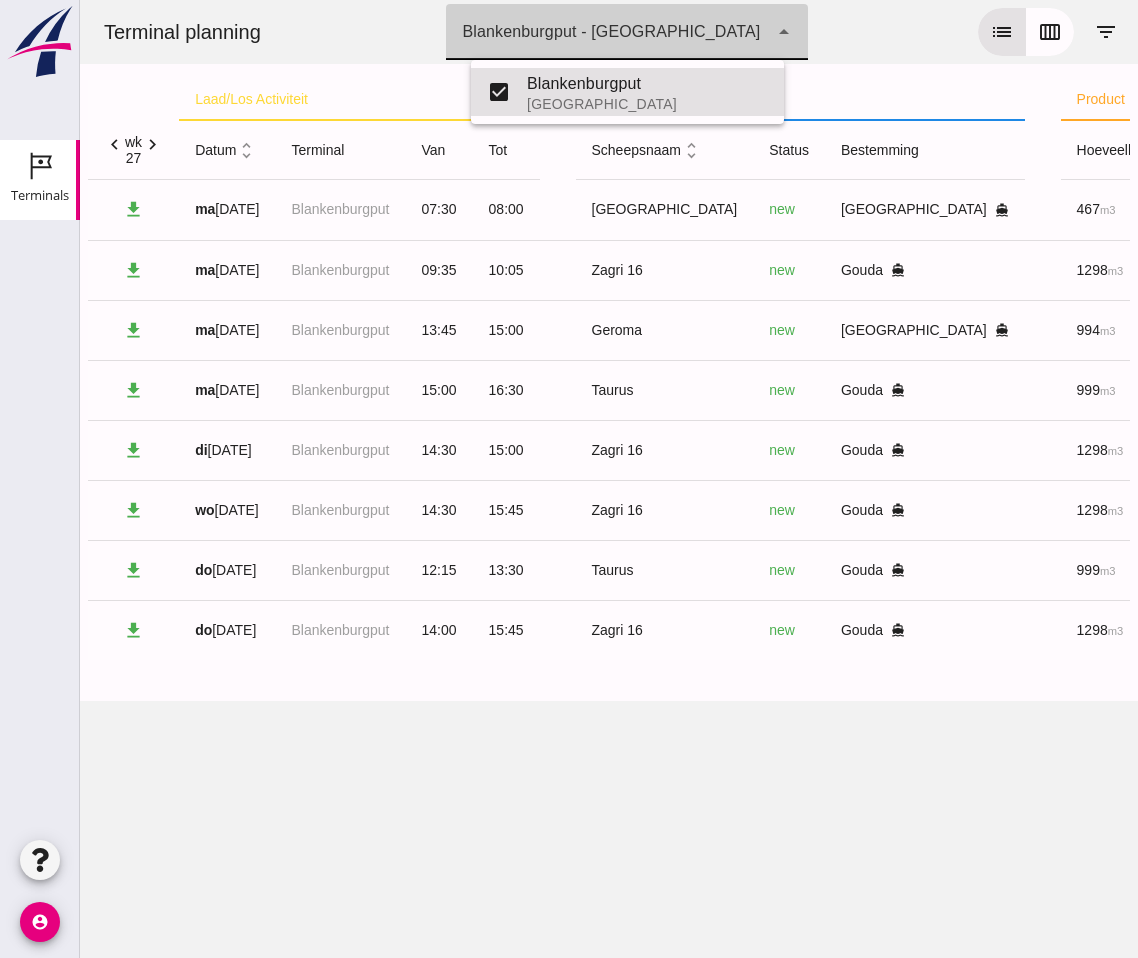 click on "Blankenburgput - [GEOGRAPHIC_DATA]" 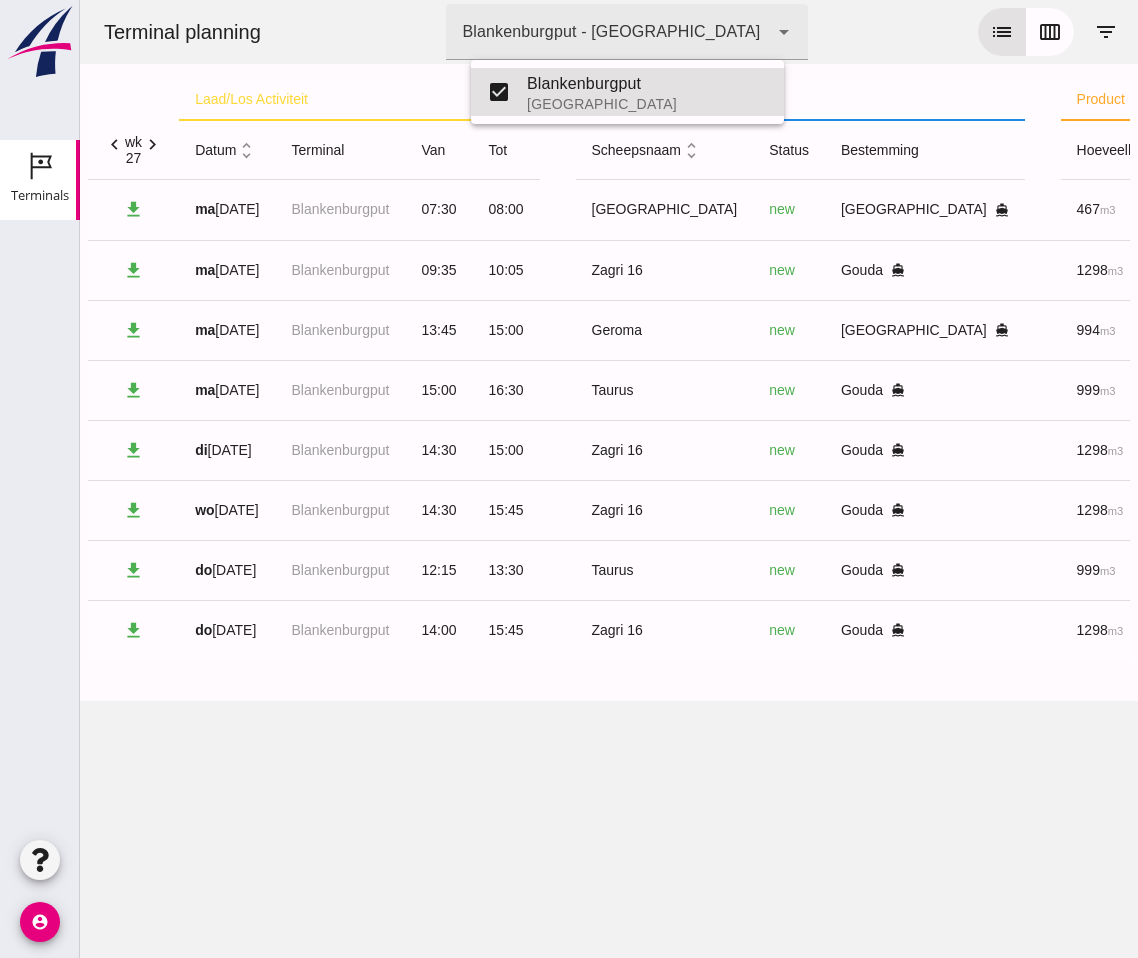 scroll, scrollTop: 0, scrollLeft: 0, axis: both 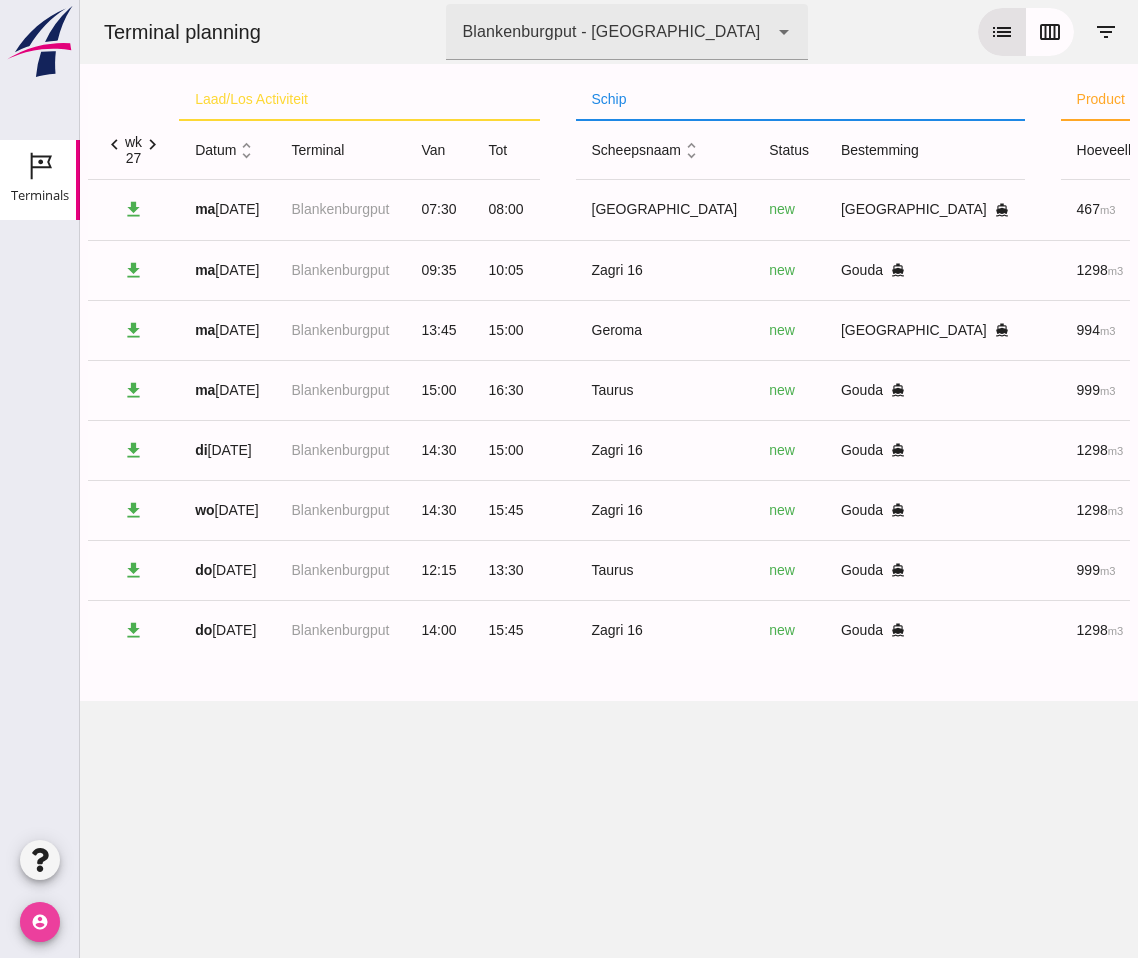 click on "account_circle" at bounding box center [40, 922] 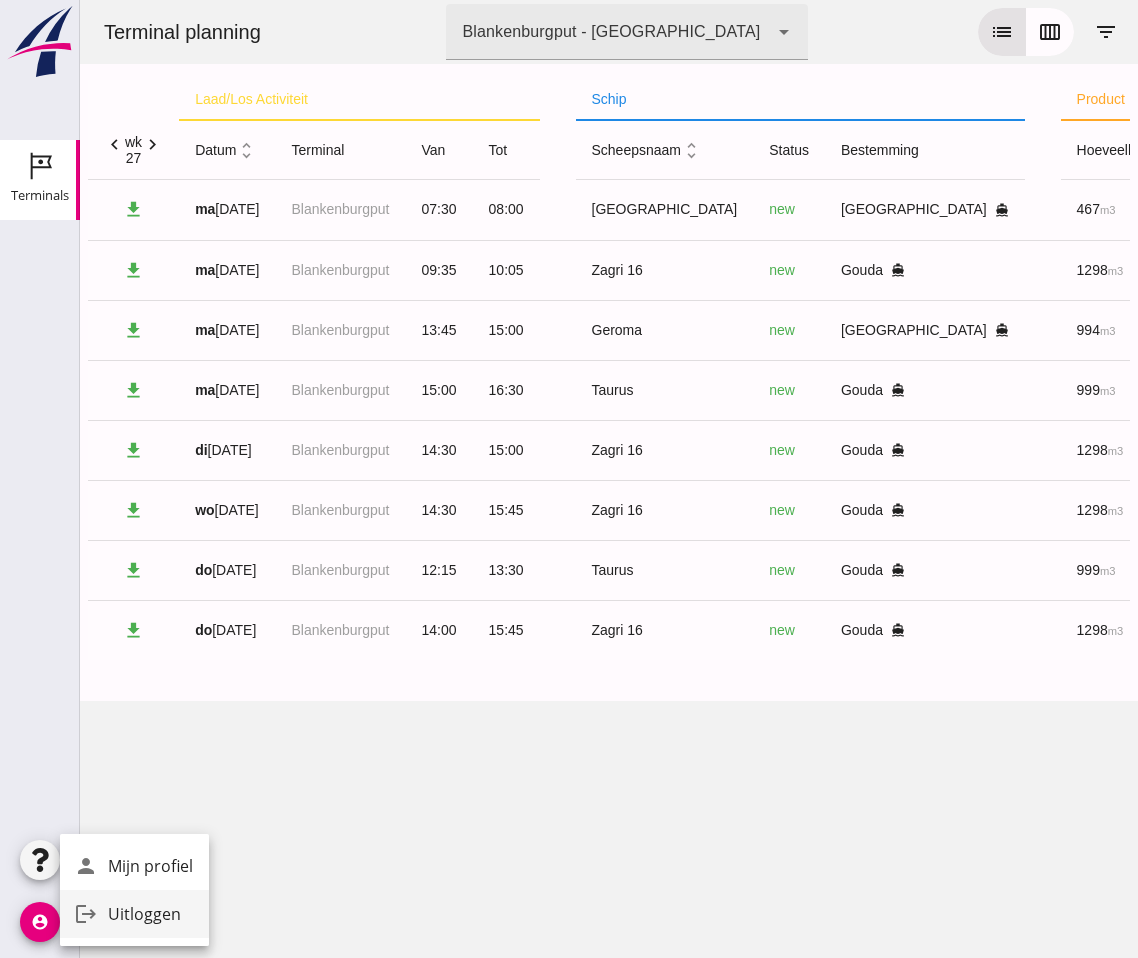 click on "logout" at bounding box center [86, 914] 